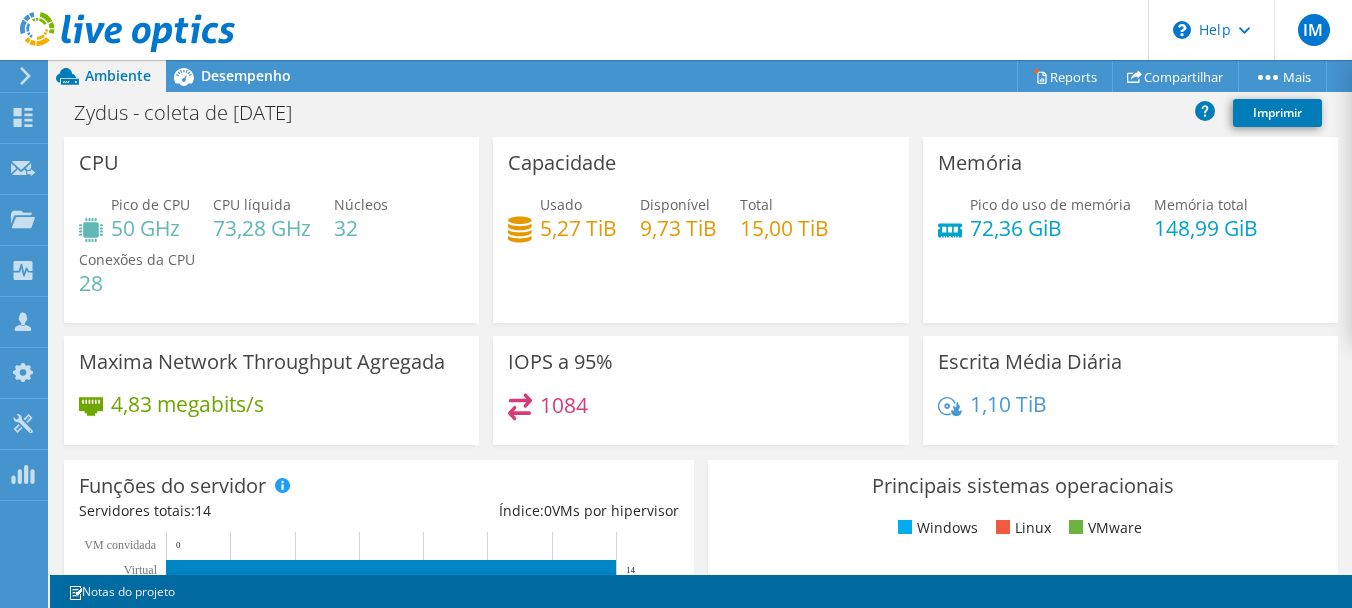 scroll, scrollTop: 0, scrollLeft: 0, axis: both 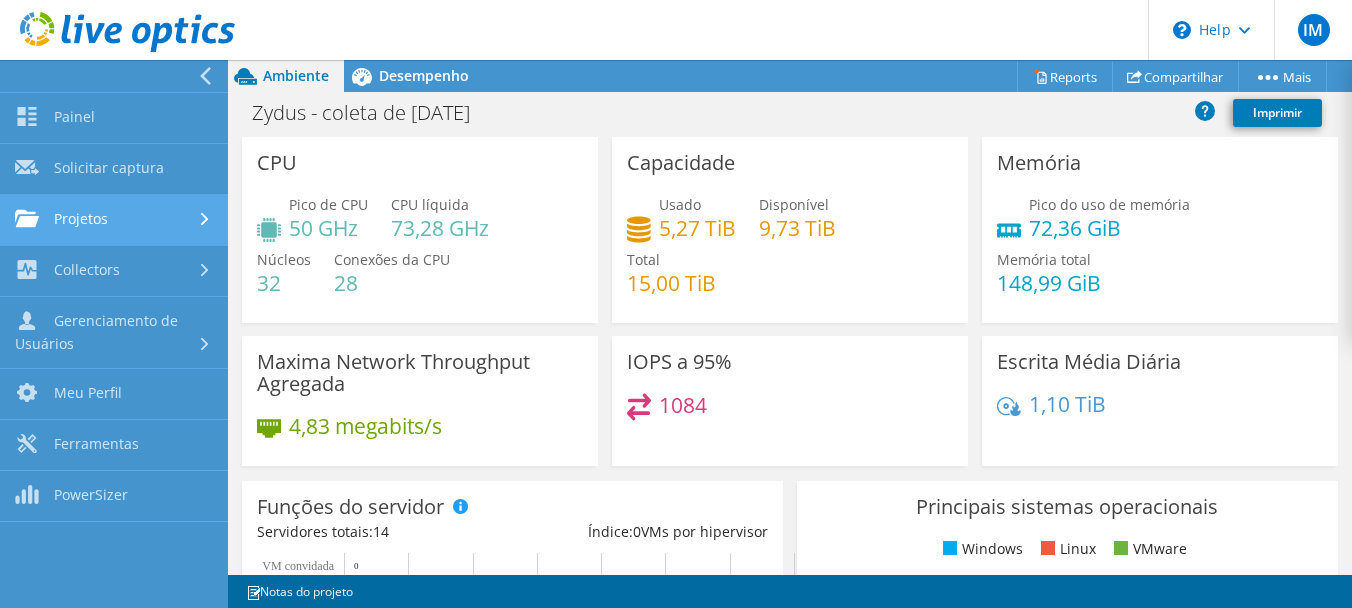 click 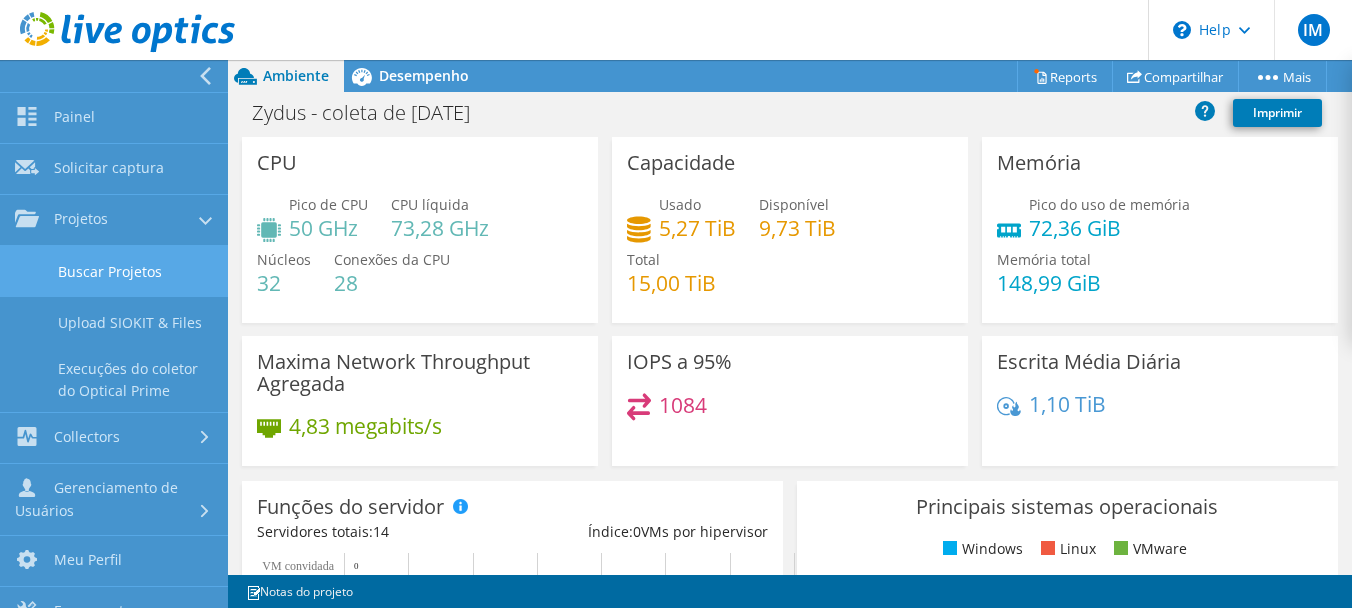 click on "Buscar Projetos" at bounding box center [114, 271] 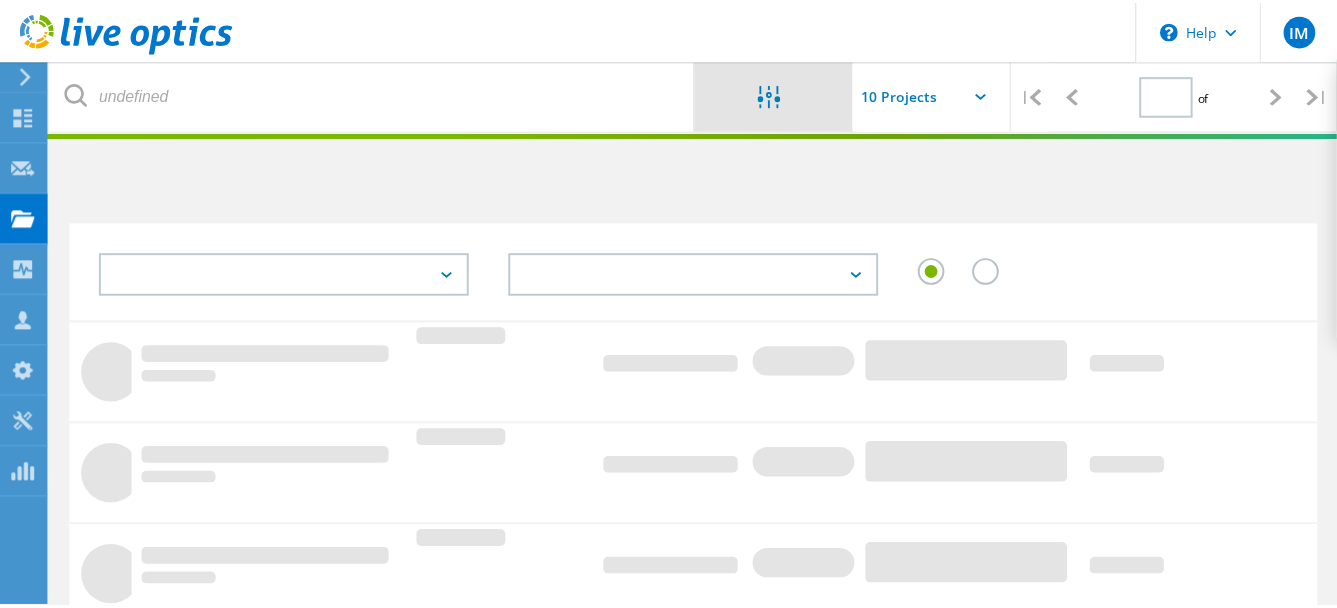 scroll, scrollTop: 0, scrollLeft: 0, axis: both 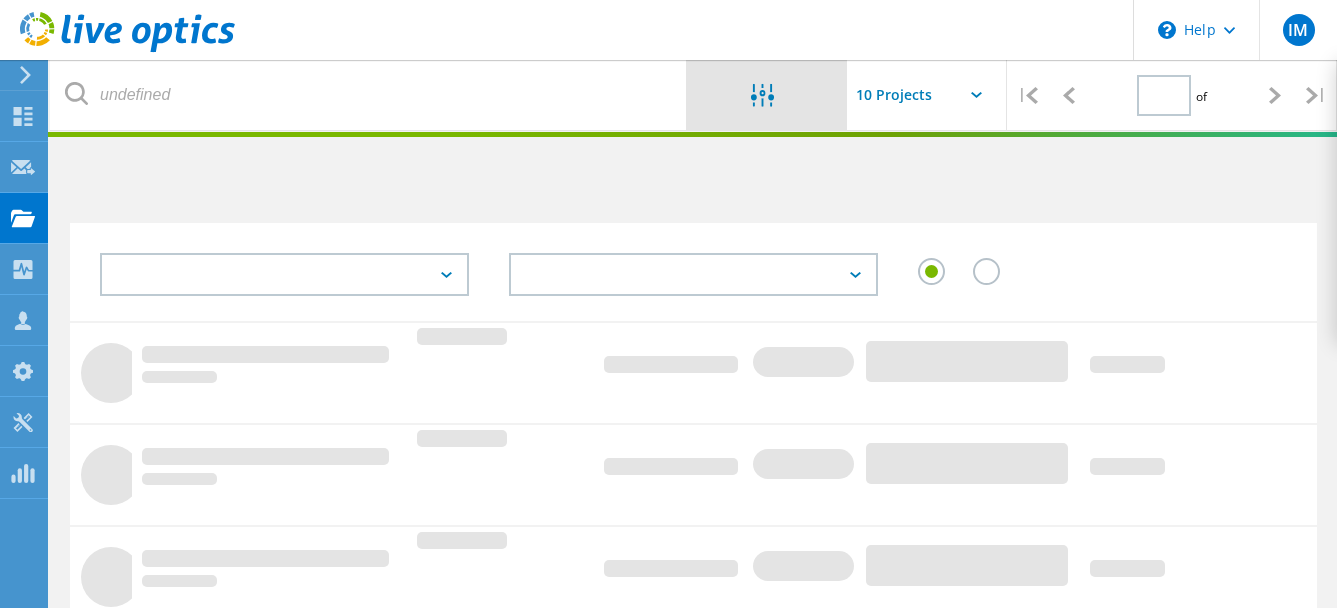 type on "1" 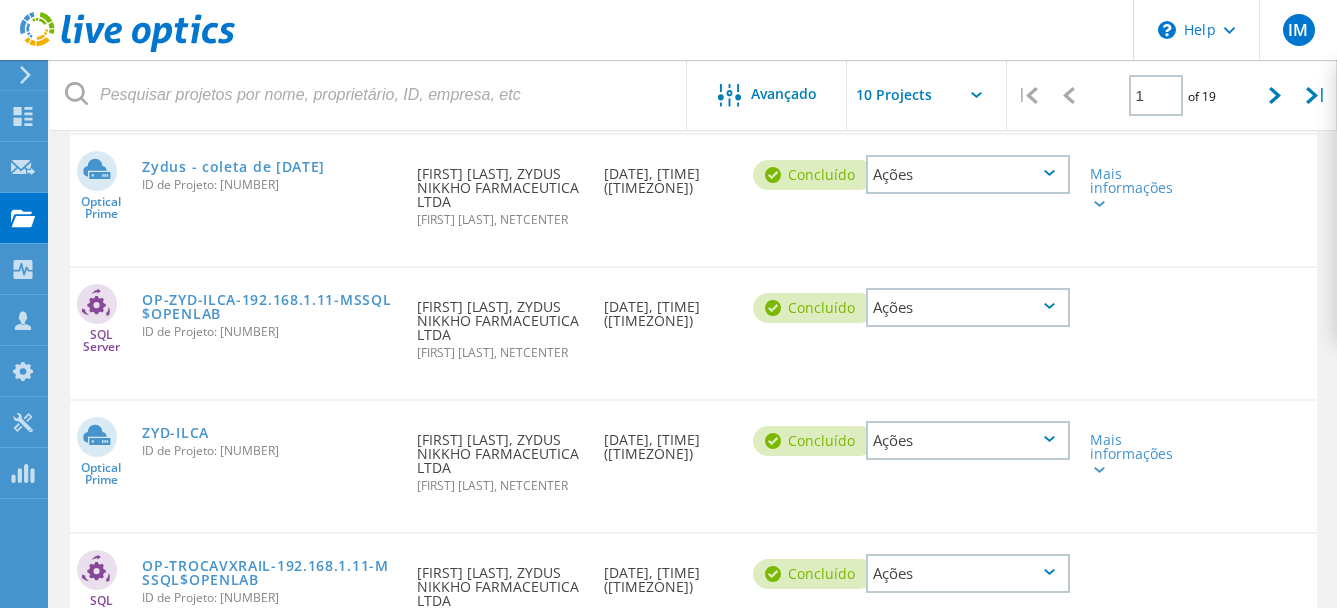 scroll, scrollTop: 300, scrollLeft: 0, axis: vertical 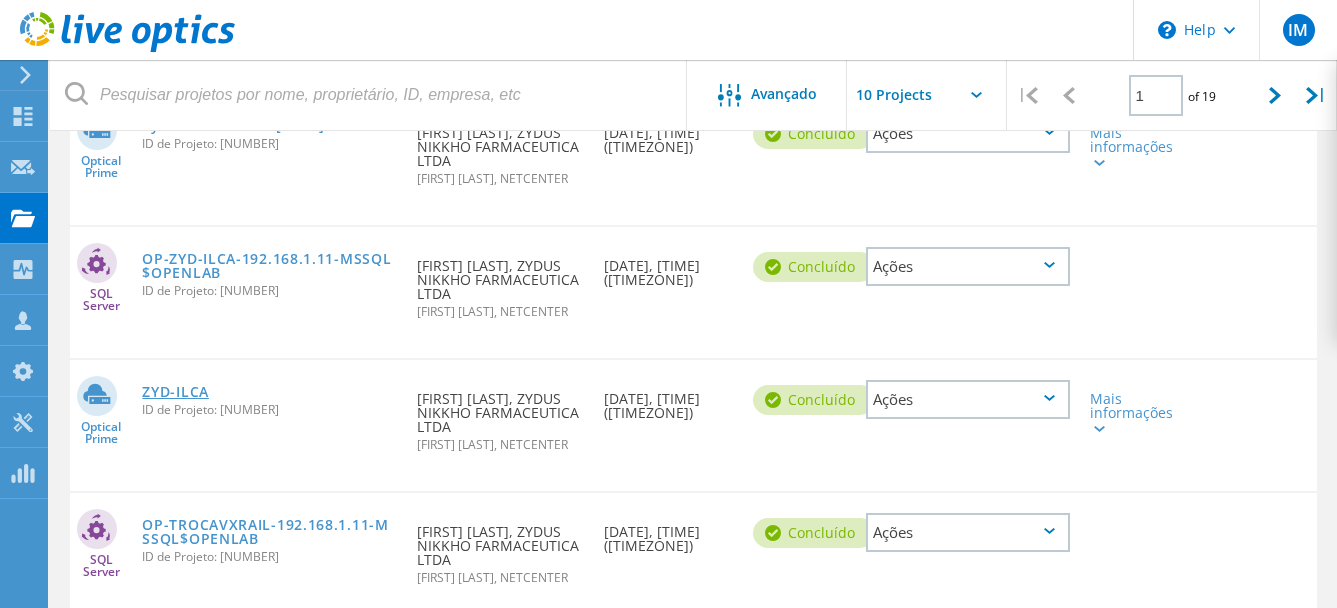 click on "ZYD-ILCA" 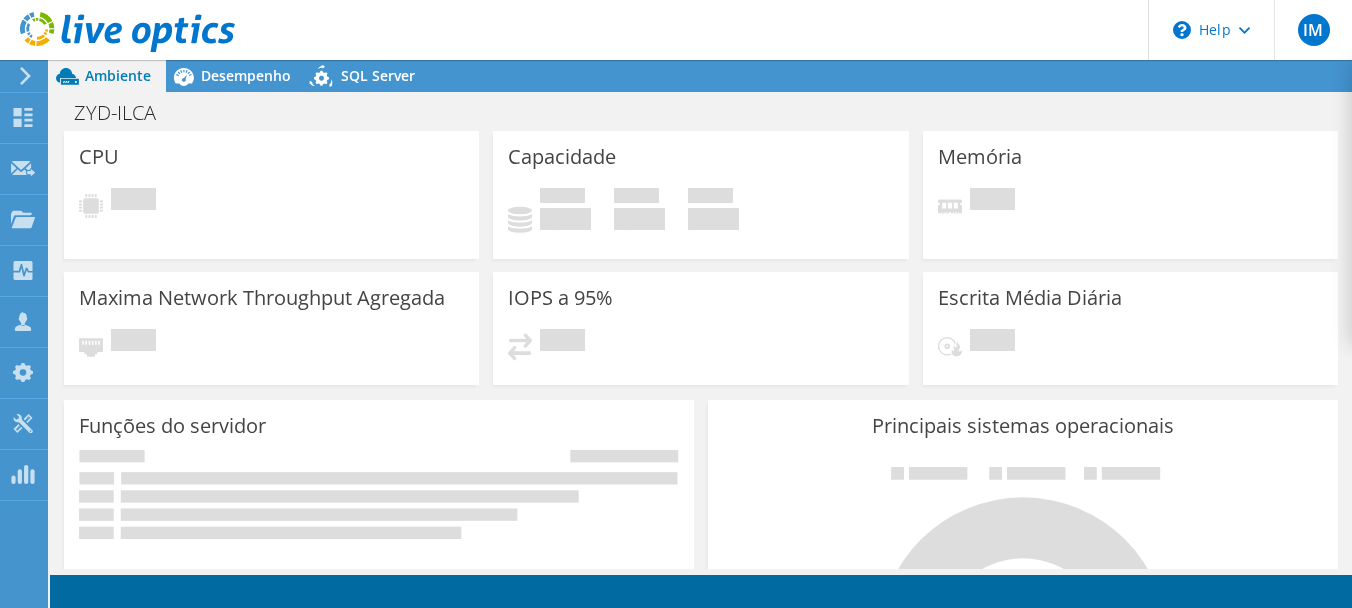 scroll, scrollTop: 0, scrollLeft: 0, axis: both 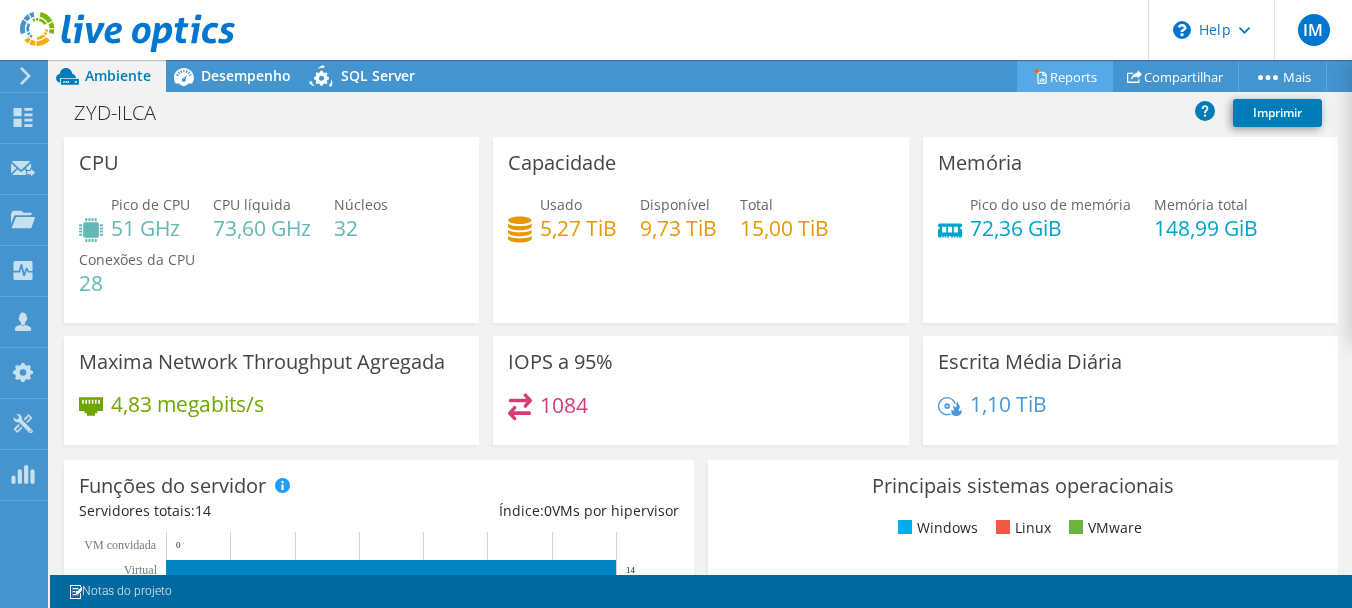 click on "Reports" at bounding box center (1065, 76) 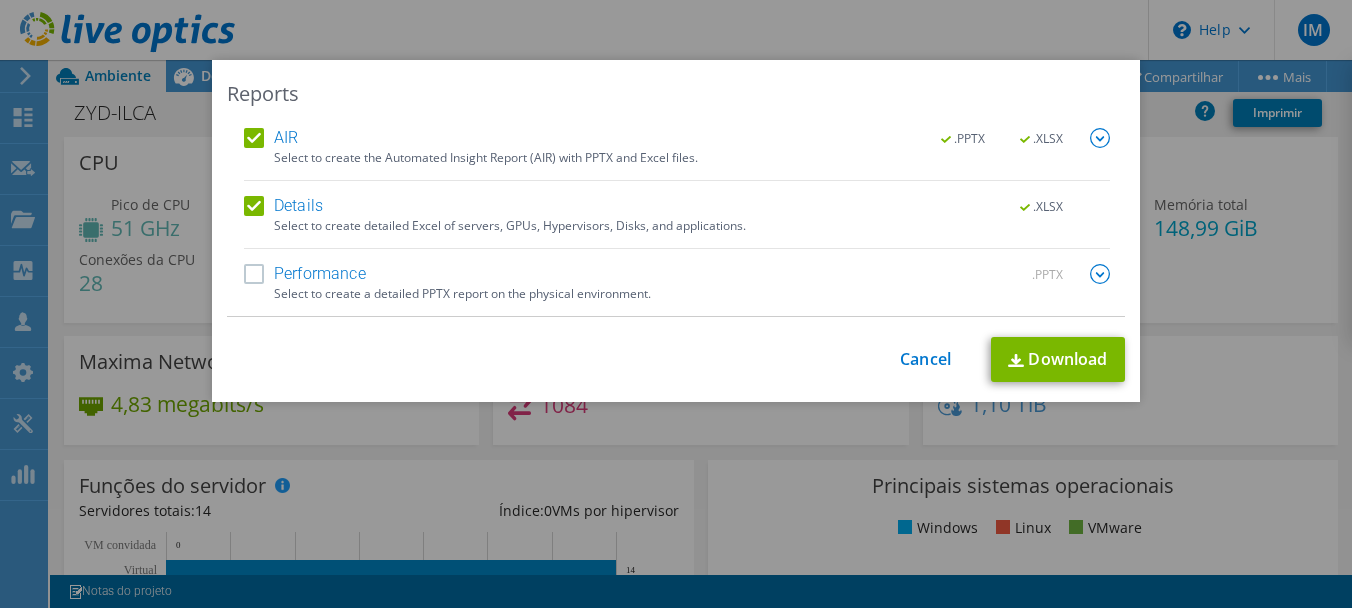 click on "Details" at bounding box center (283, 206) 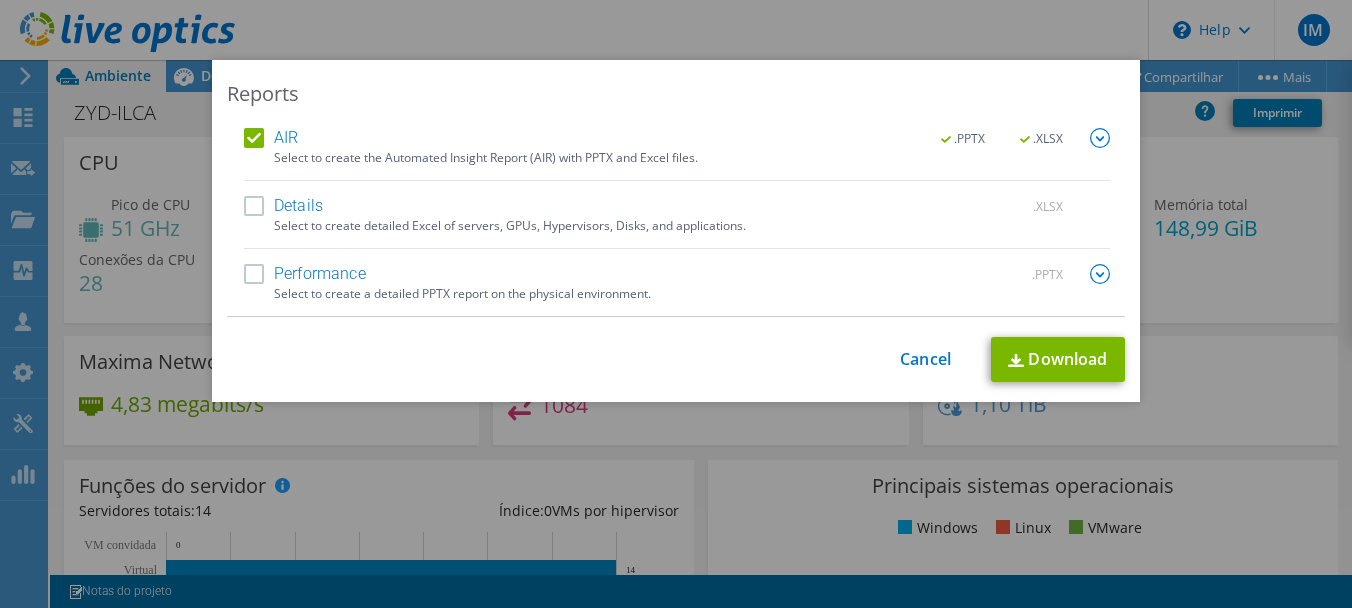 click on "AIR" at bounding box center (271, 138) 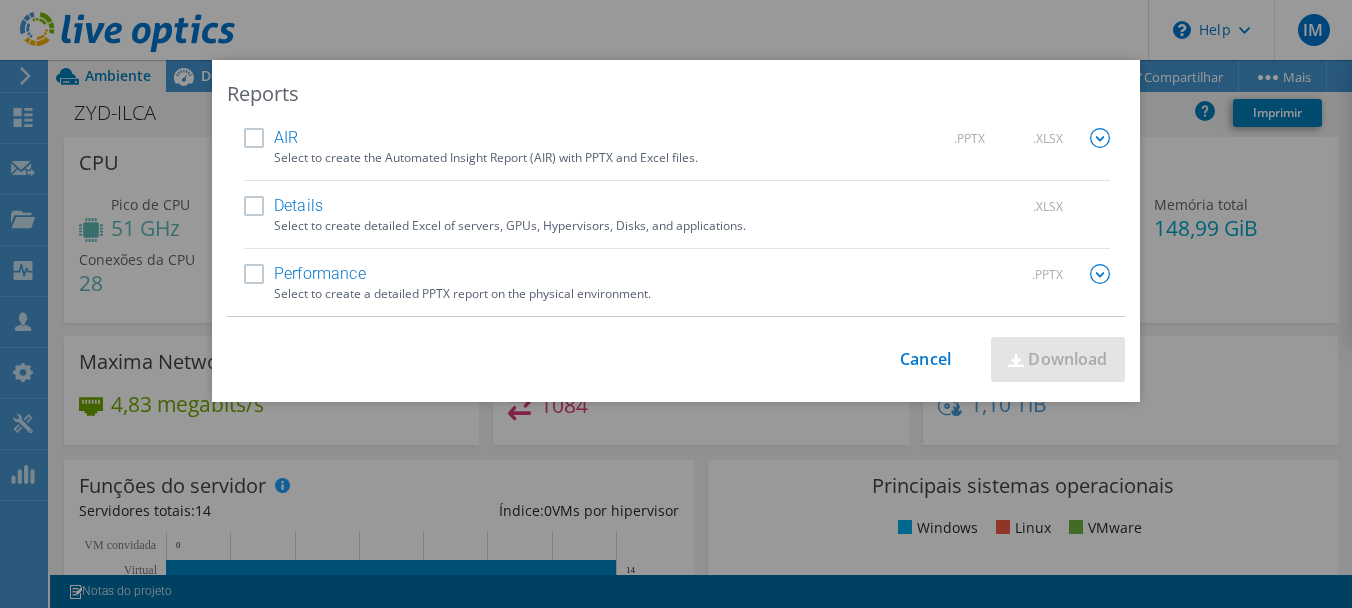 click at bounding box center [1100, 274] 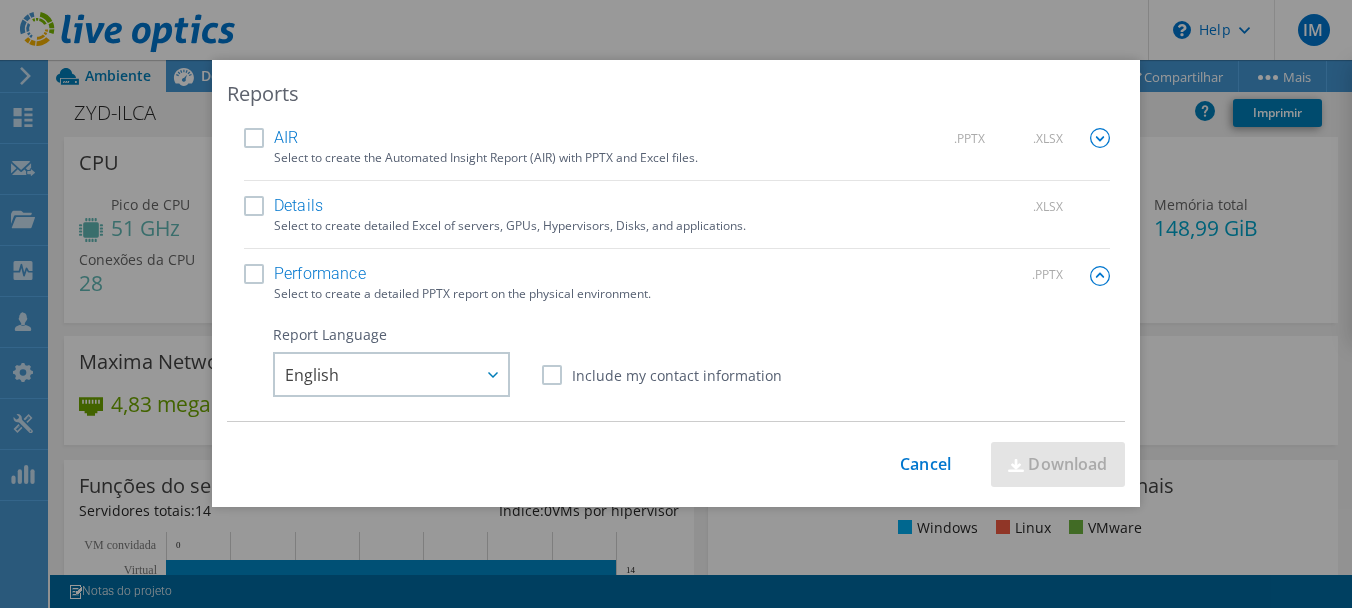 click on "Performance" at bounding box center (305, 274) 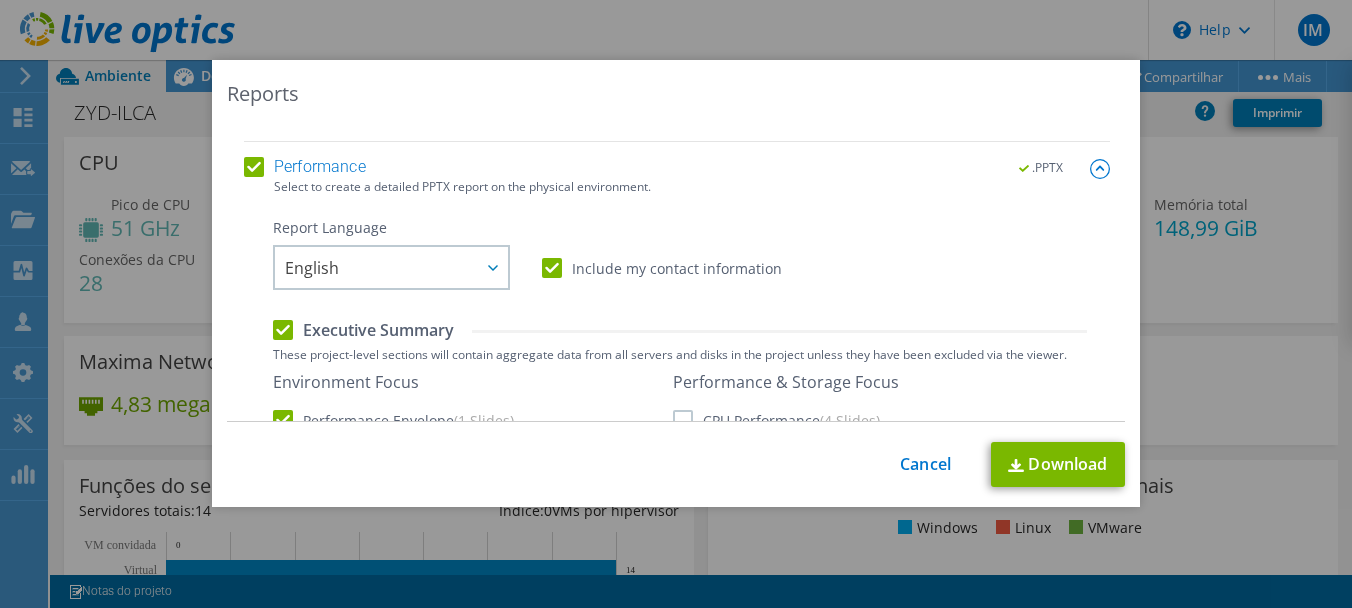 scroll, scrollTop: 200, scrollLeft: 0, axis: vertical 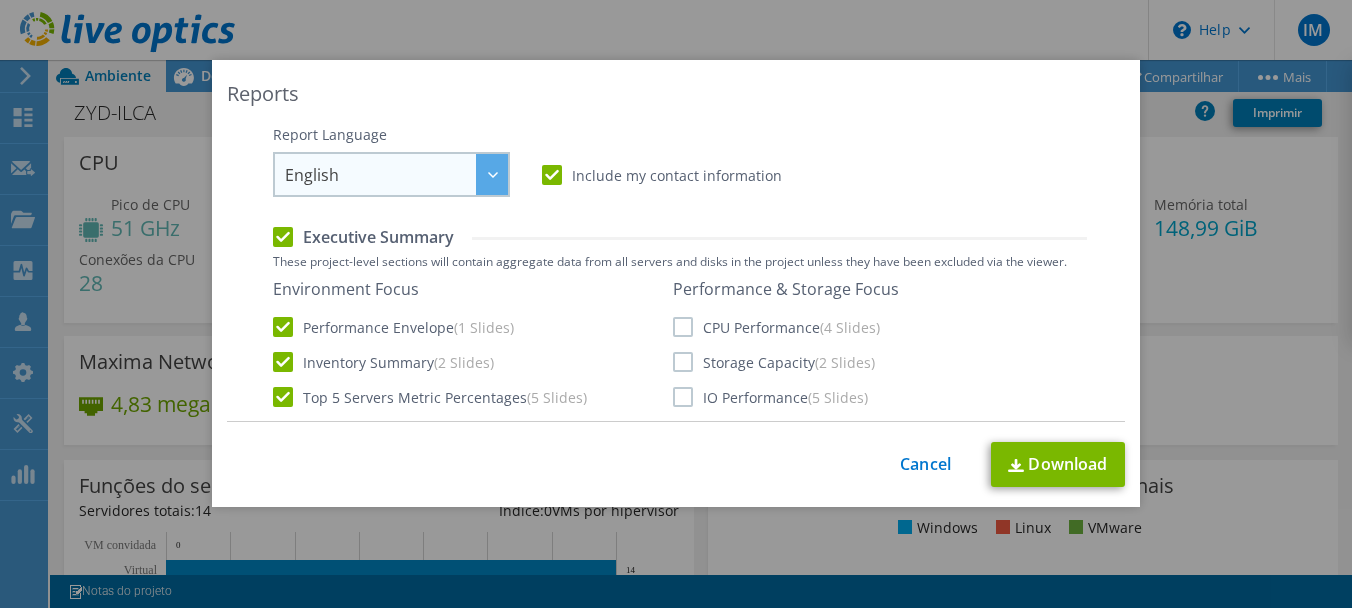 click at bounding box center [492, 174] 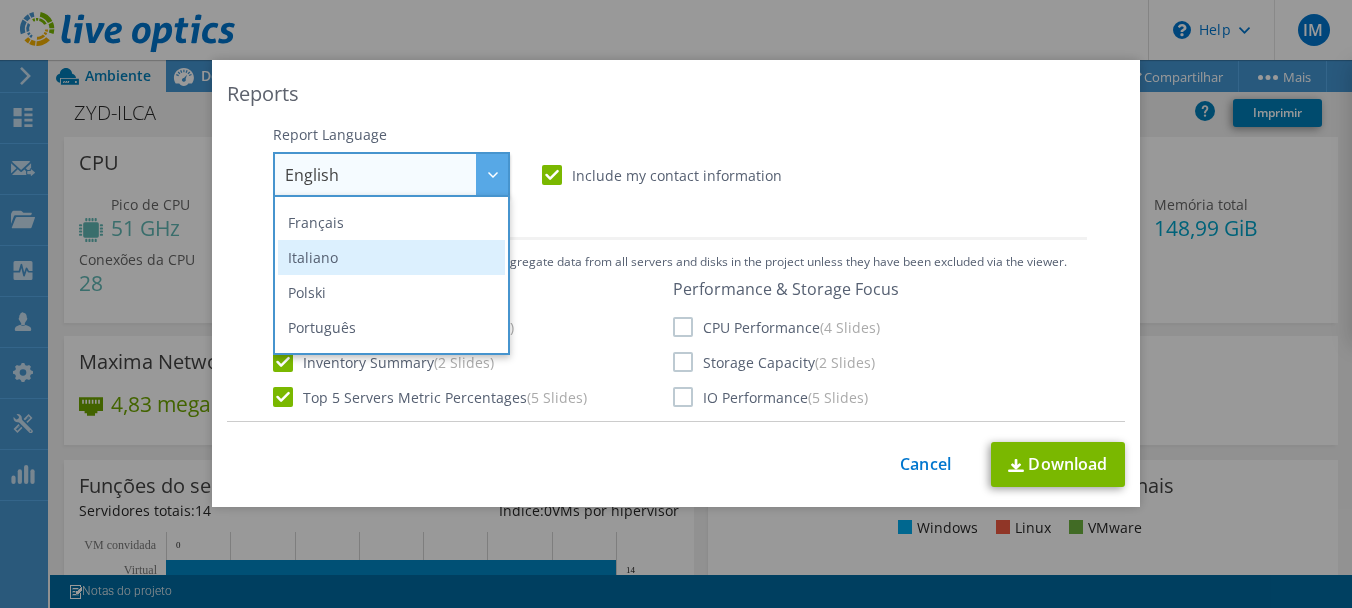 scroll, scrollTop: 200, scrollLeft: 0, axis: vertical 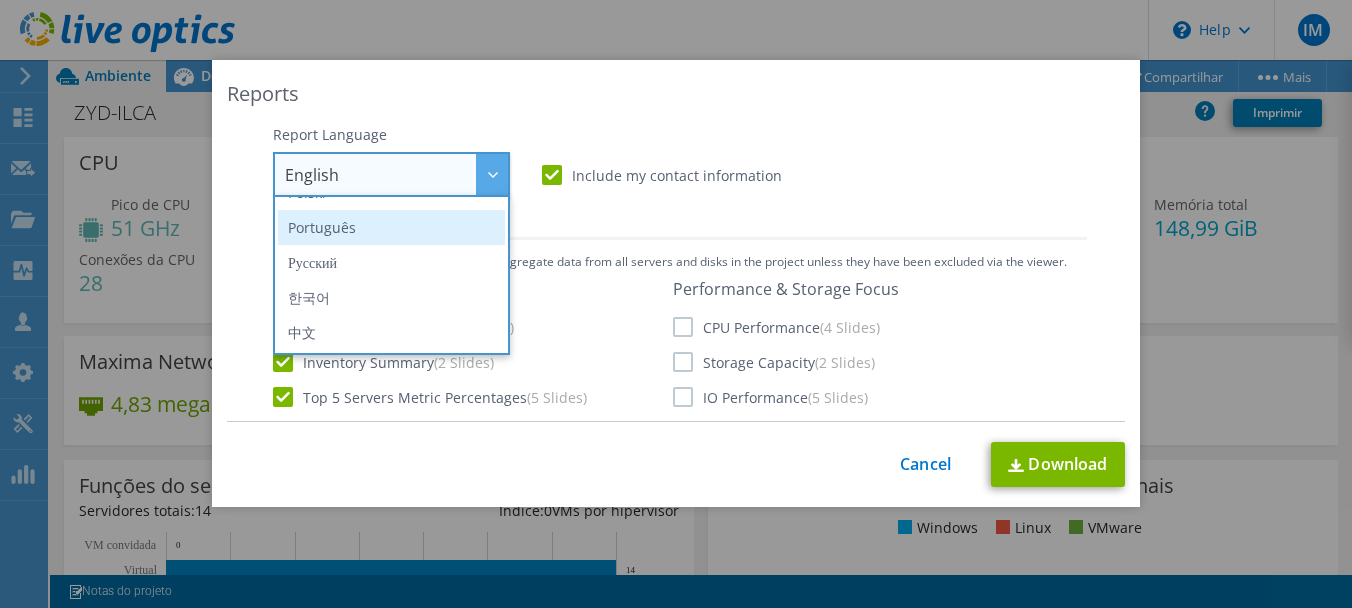 click on "Português" at bounding box center [391, 227] 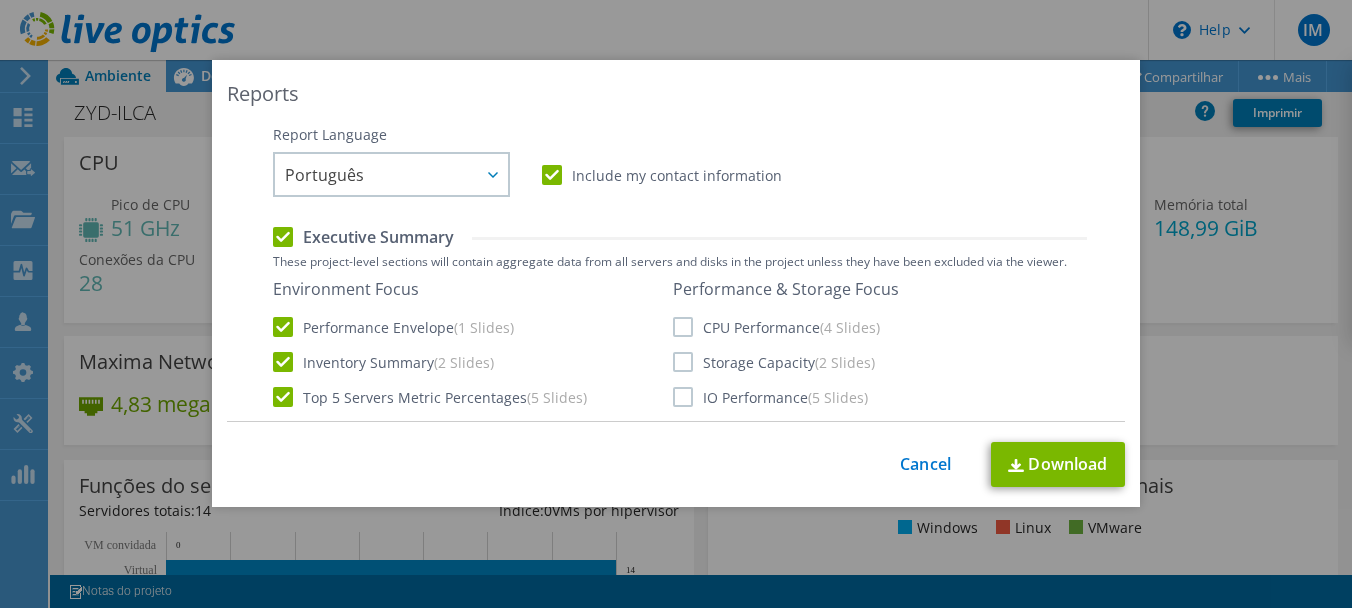 click on "Executive Summary" at bounding box center [363, 237] 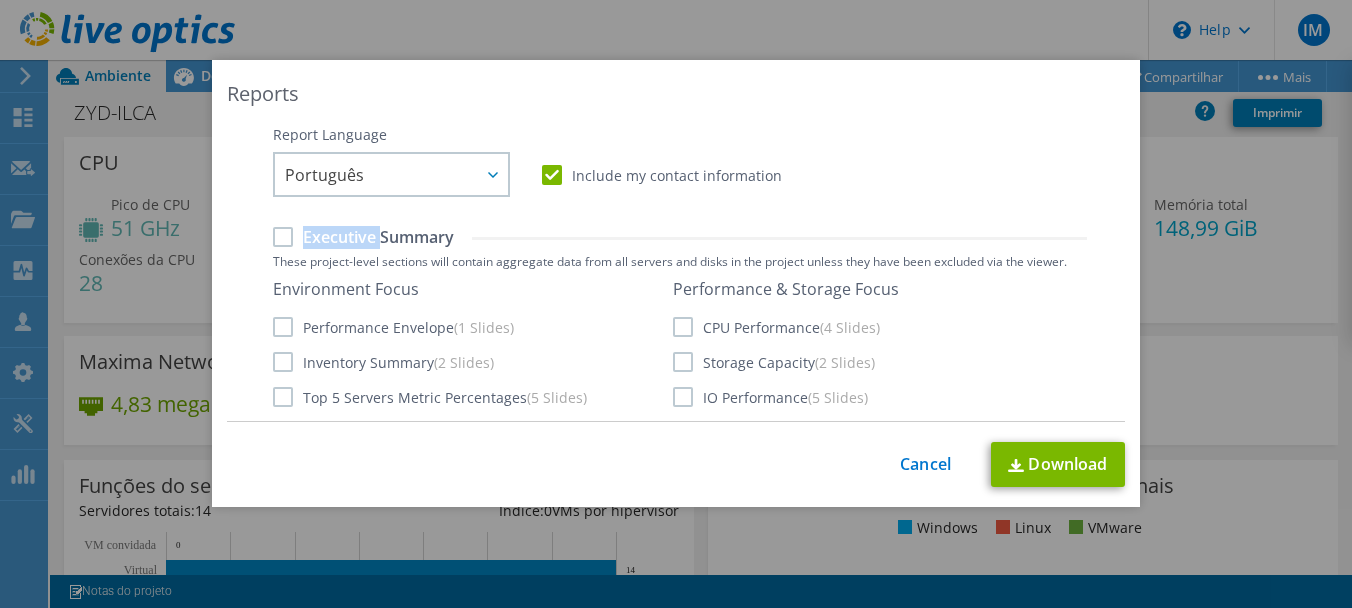 click on "Executive Summary" at bounding box center (363, 237) 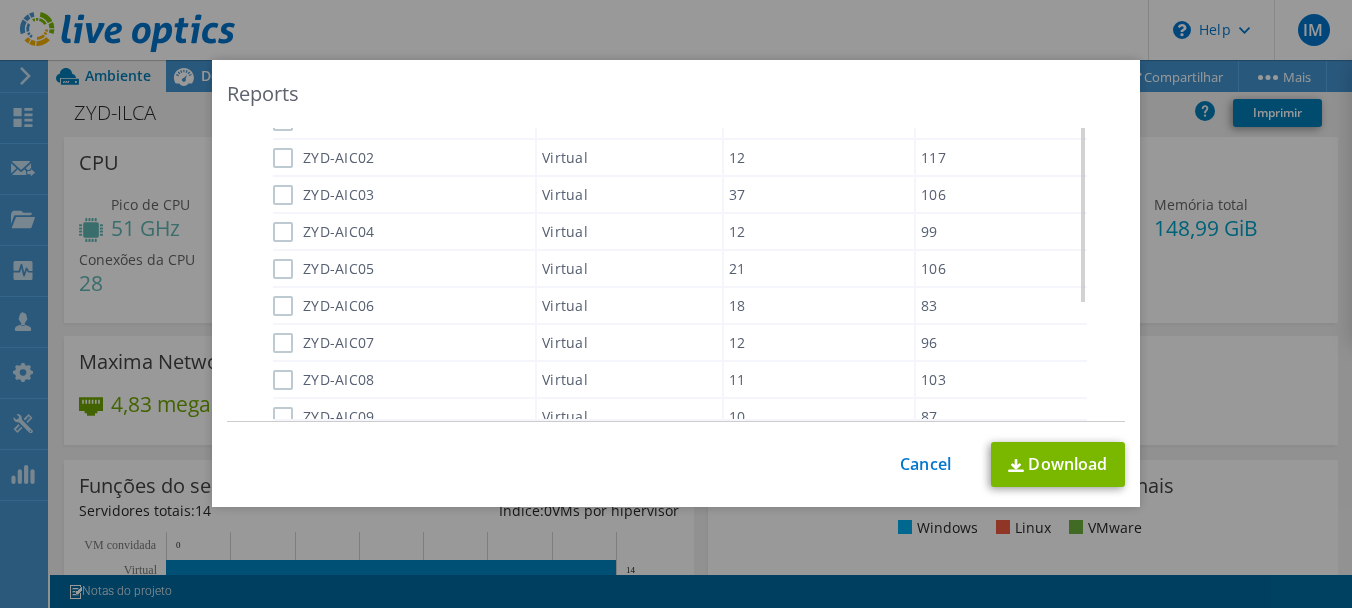 scroll, scrollTop: 700, scrollLeft: 0, axis: vertical 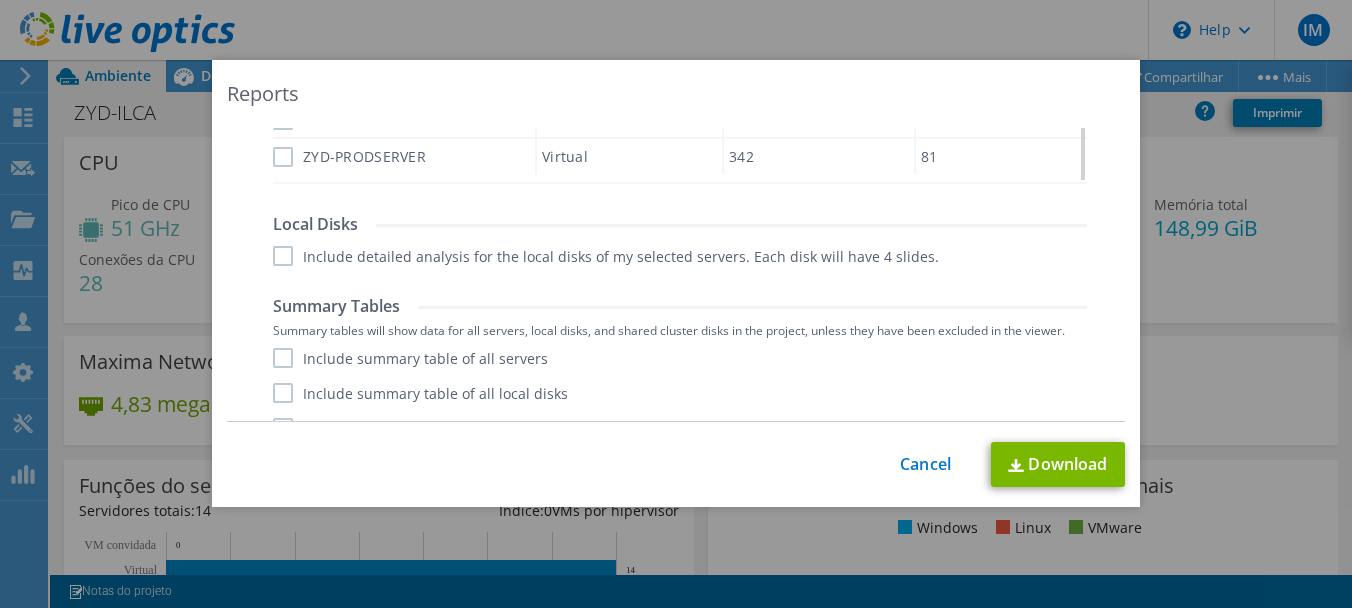 click on "Include detailed analysis for the local disks of my selected servers. Each disk will have 4 slides." at bounding box center (606, 256) 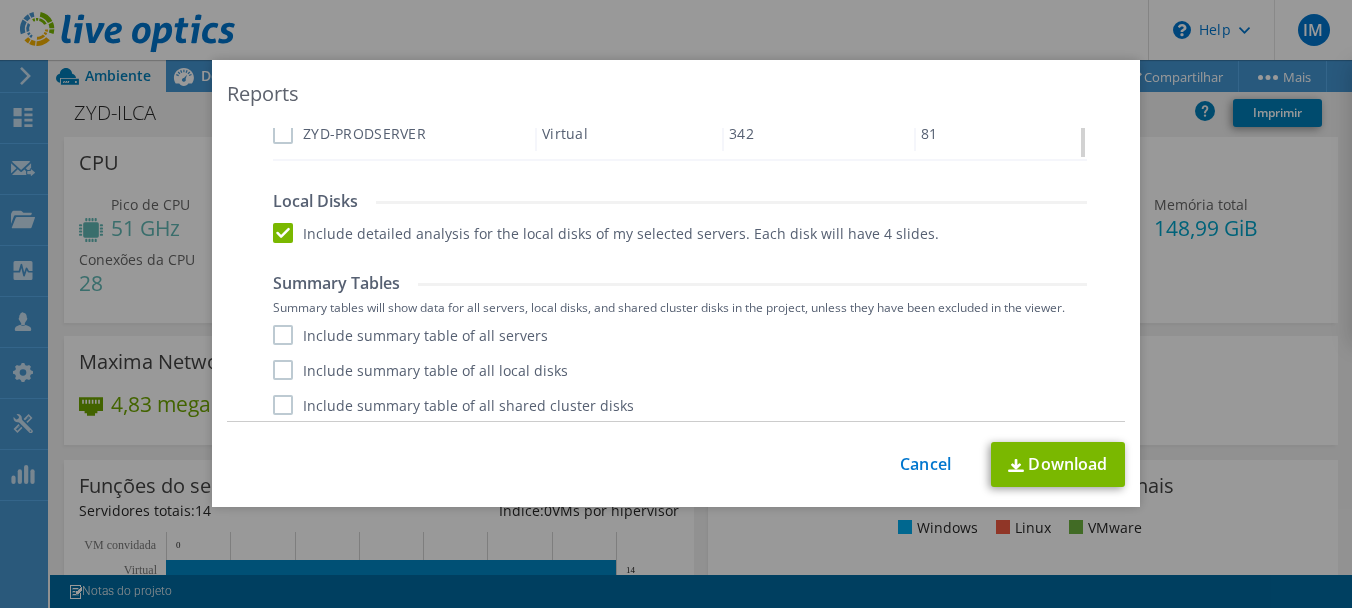 scroll, scrollTop: 932, scrollLeft: 0, axis: vertical 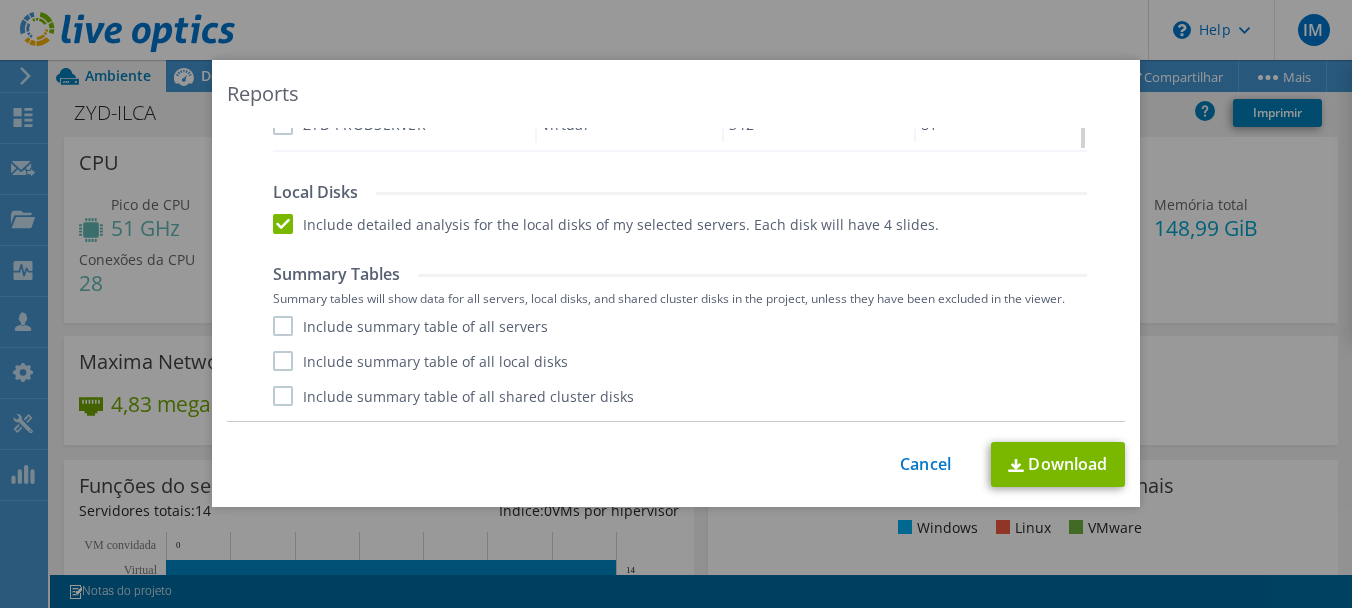 click on "Include summary table of all servers" at bounding box center (410, 326) 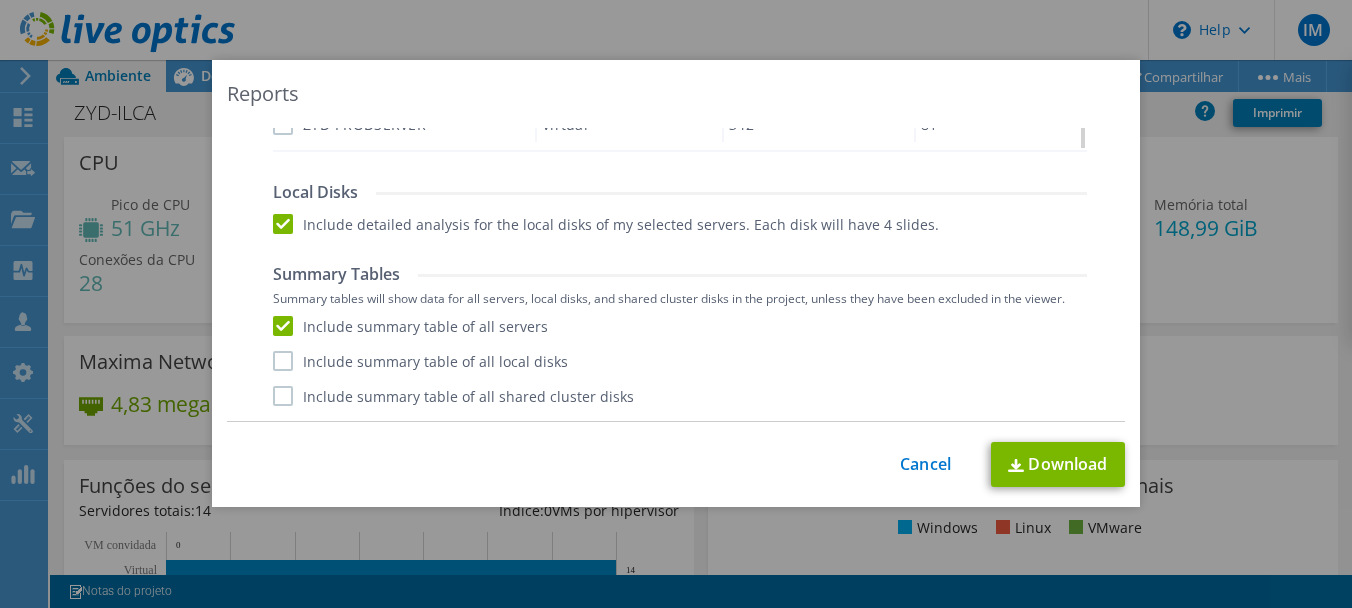 click on "Include summary table of all local disks" at bounding box center [420, 361] 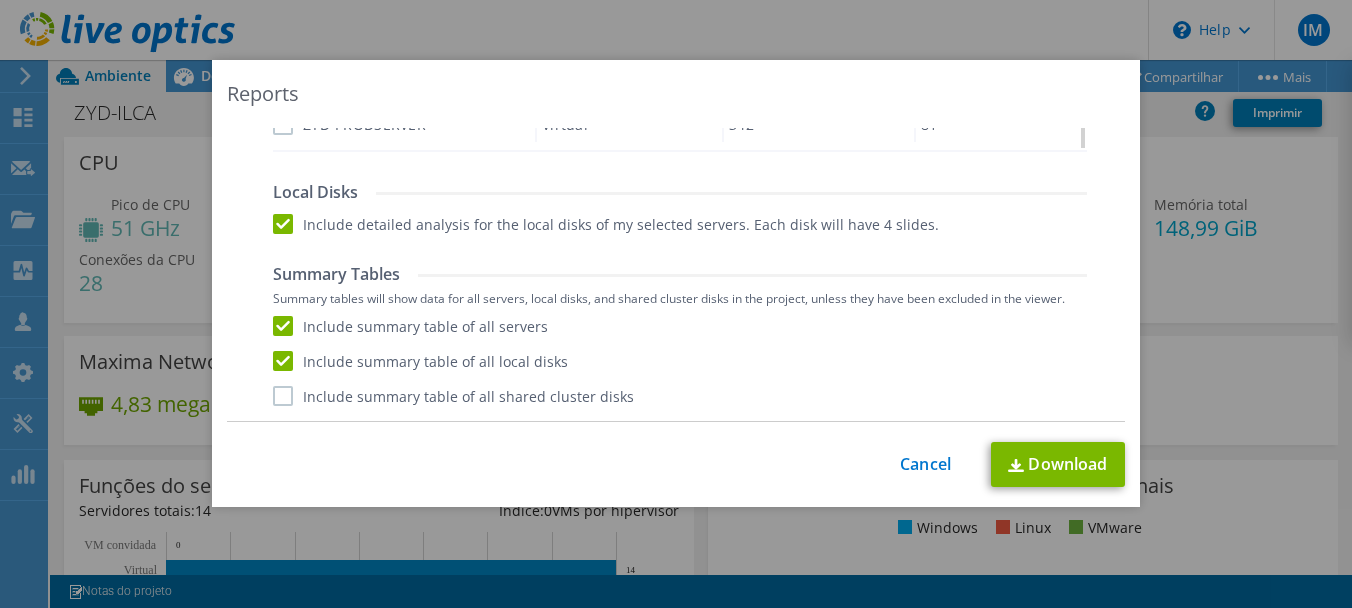 click on "Include summary table of all shared cluster disks" at bounding box center [453, 396] 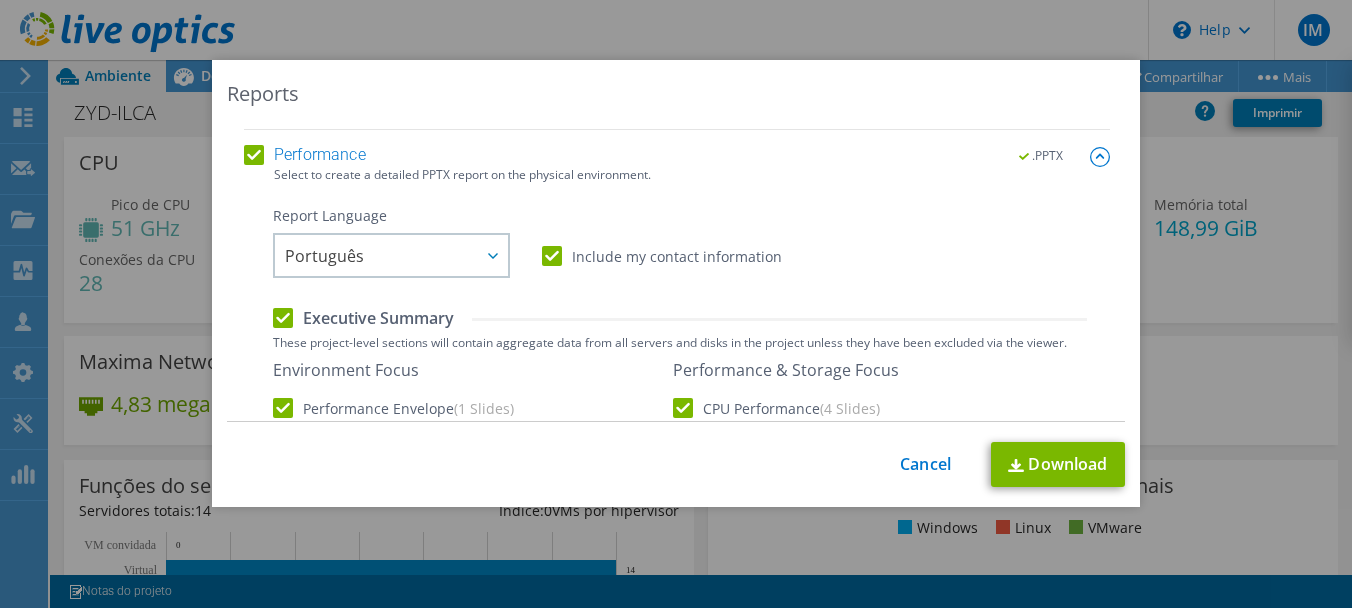 scroll, scrollTop: 0, scrollLeft: 0, axis: both 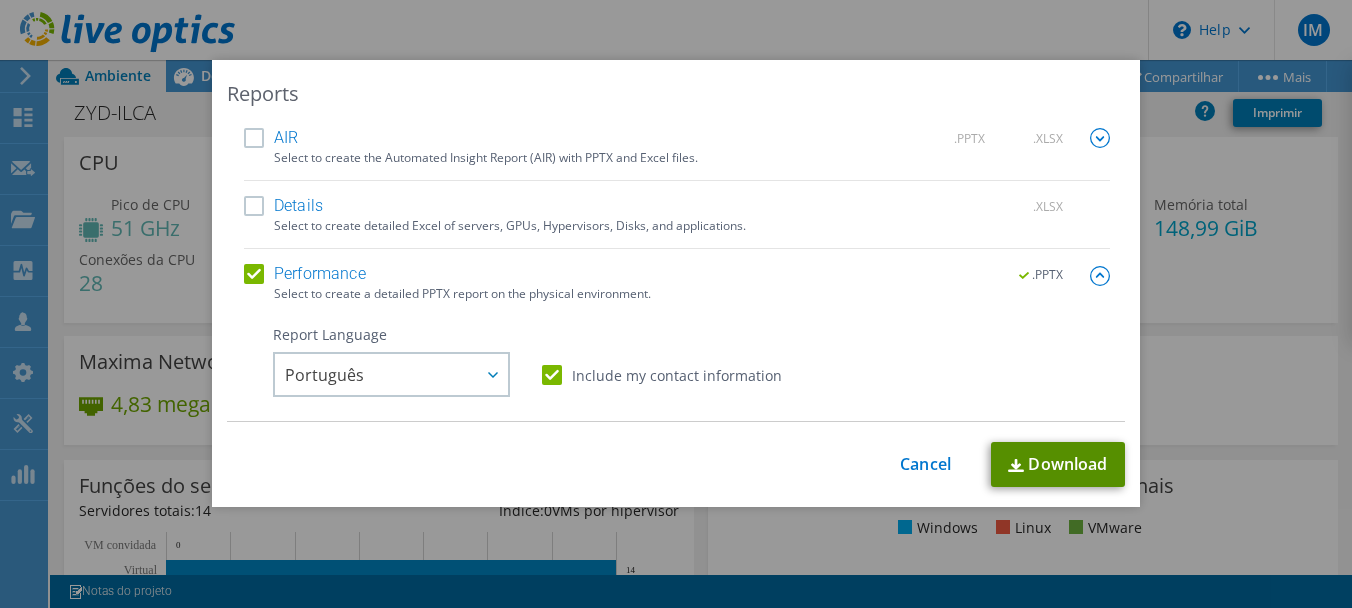 click on "Download" at bounding box center (1058, 464) 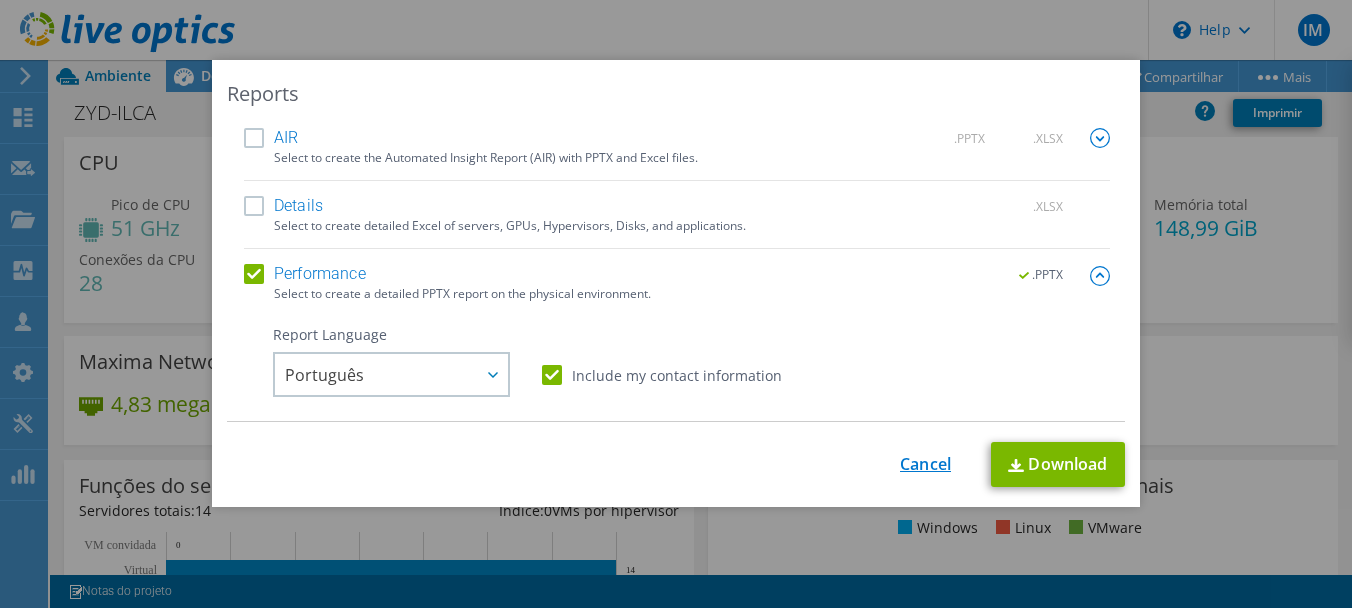 click on "Cancel" at bounding box center [925, 464] 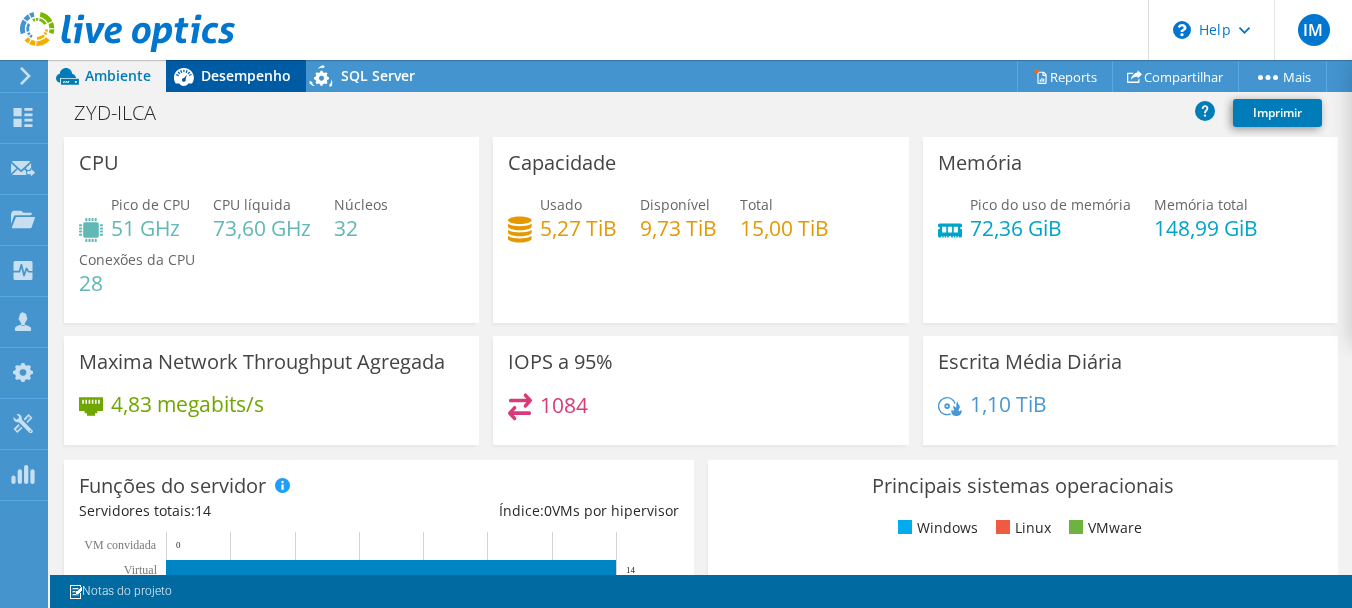 click on "Desempenho" at bounding box center [246, 75] 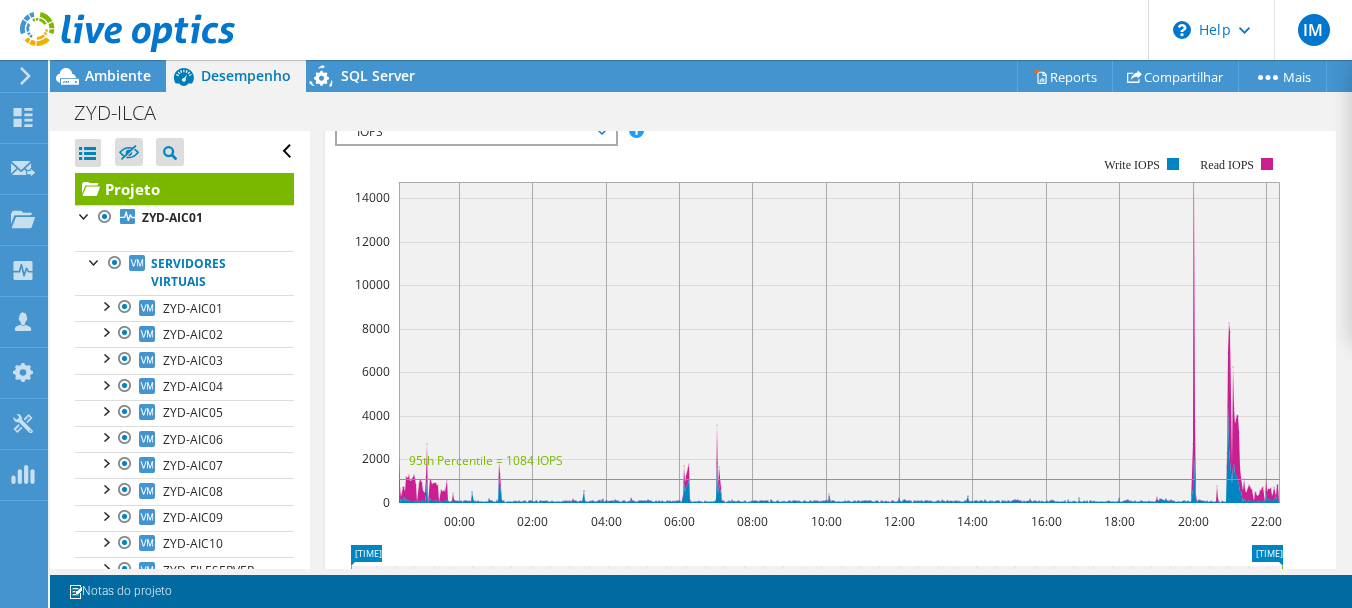 scroll, scrollTop: 500, scrollLeft: 0, axis: vertical 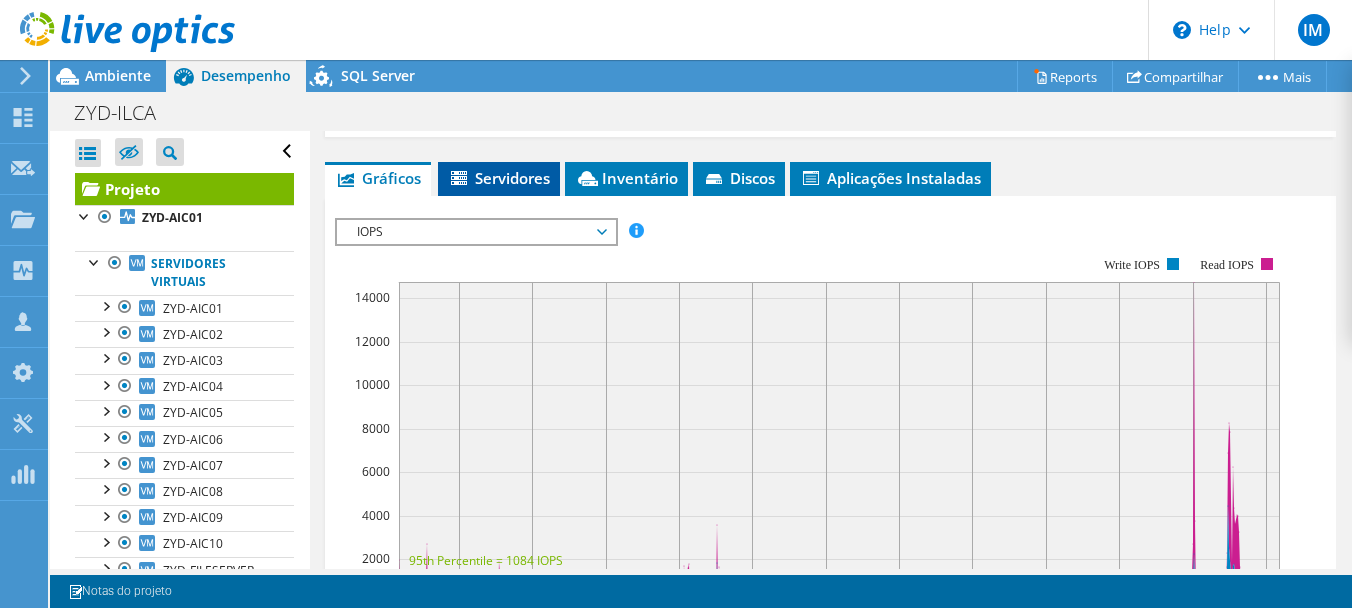 click on "Servidores" at bounding box center [499, 178] 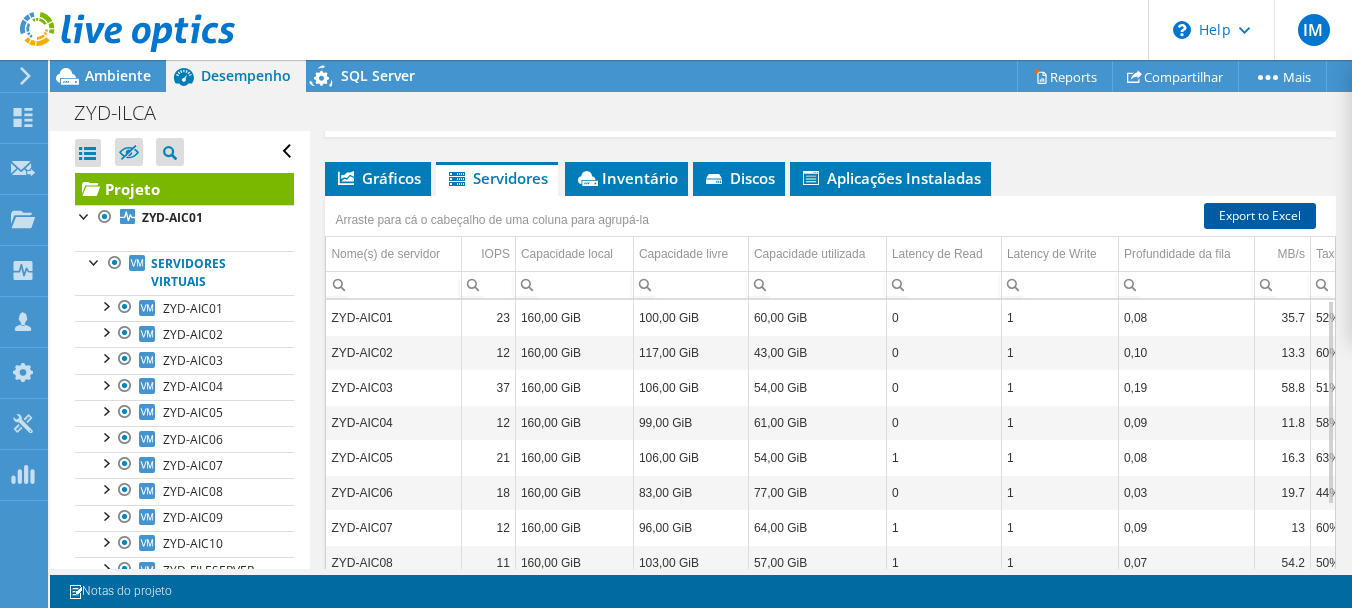 click on "Export to Excel" at bounding box center [1260, 216] 